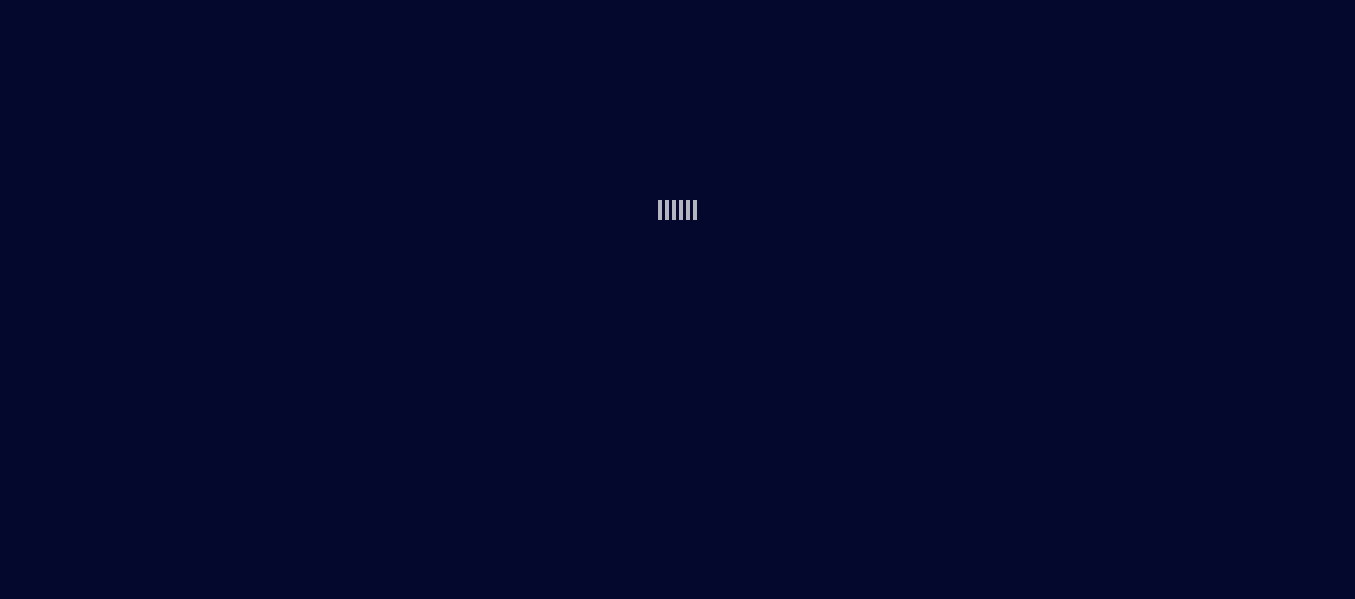 scroll, scrollTop: 0, scrollLeft: 0, axis: both 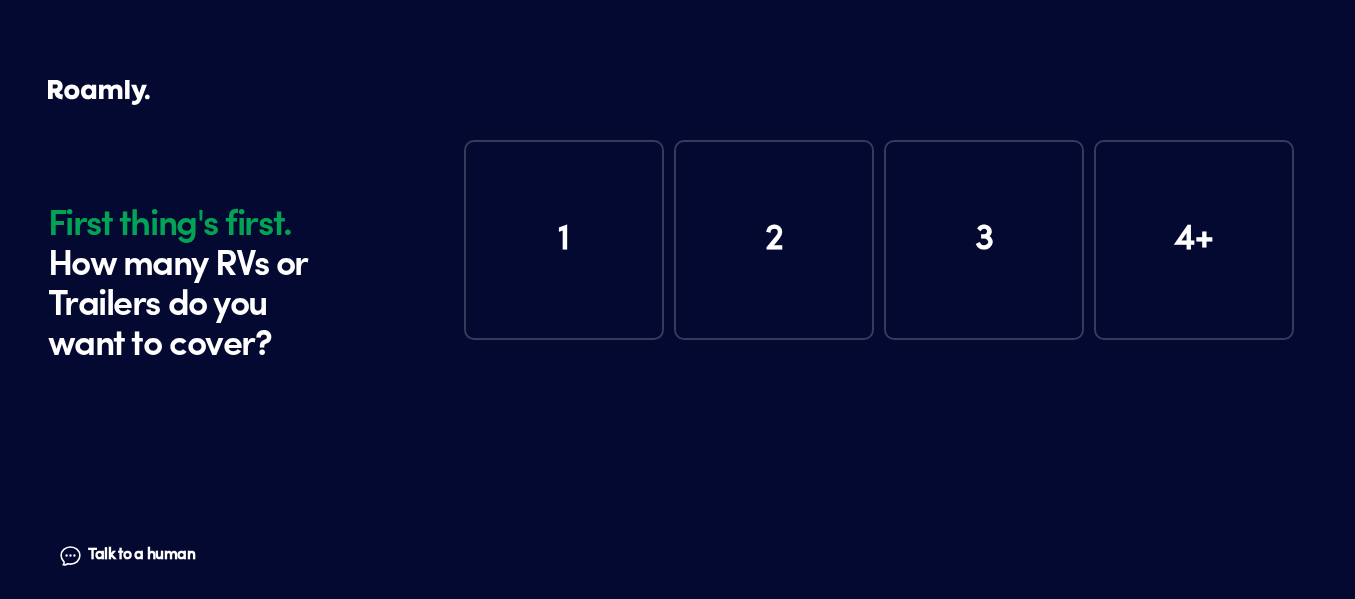 click on "1" at bounding box center [564, 240] 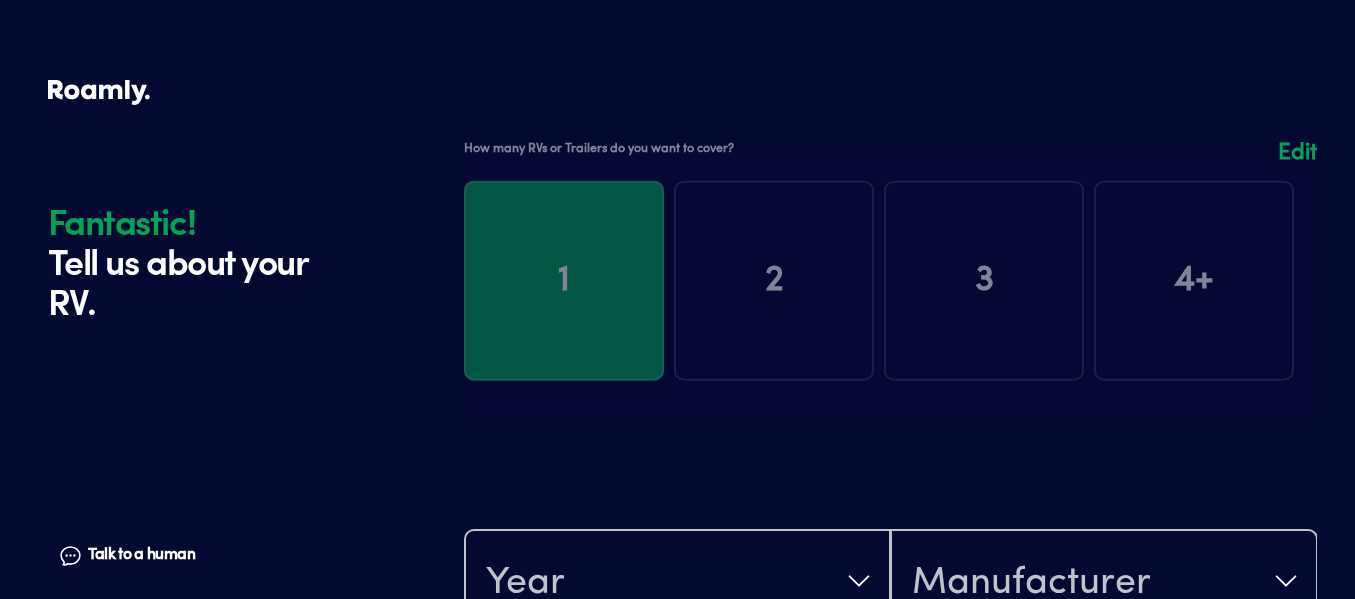 scroll, scrollTop: 390, scrollLeft: 0, axis: vertical 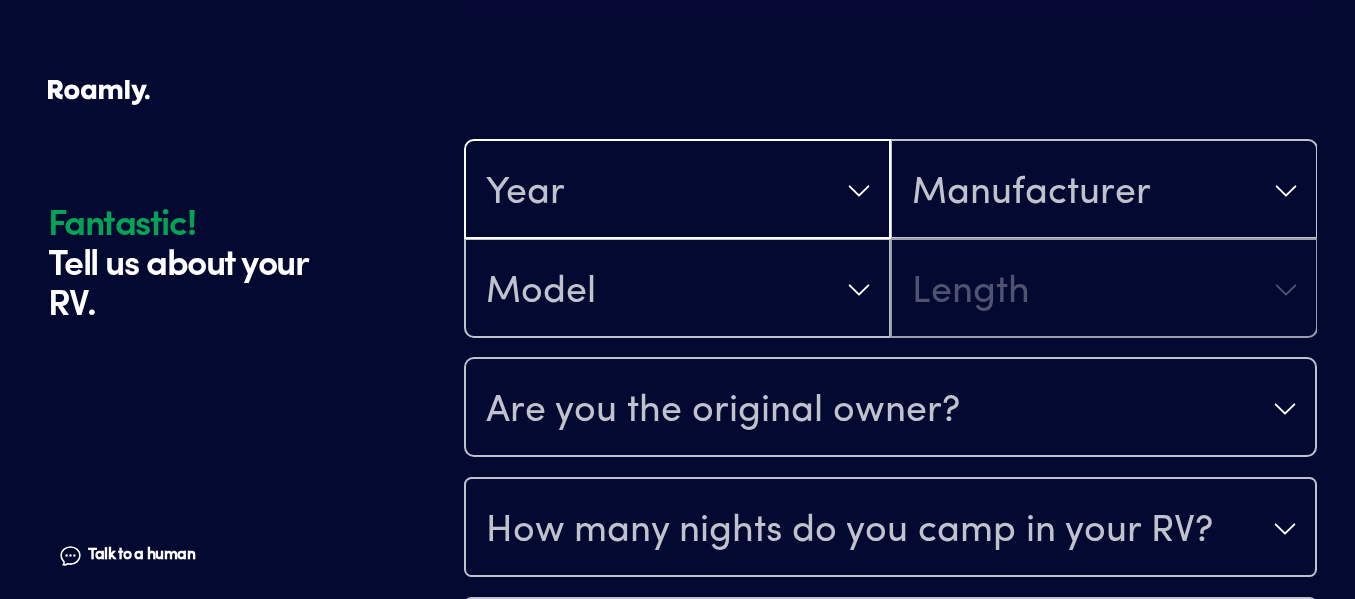 click on "Year" at bounding box center [677, 191] 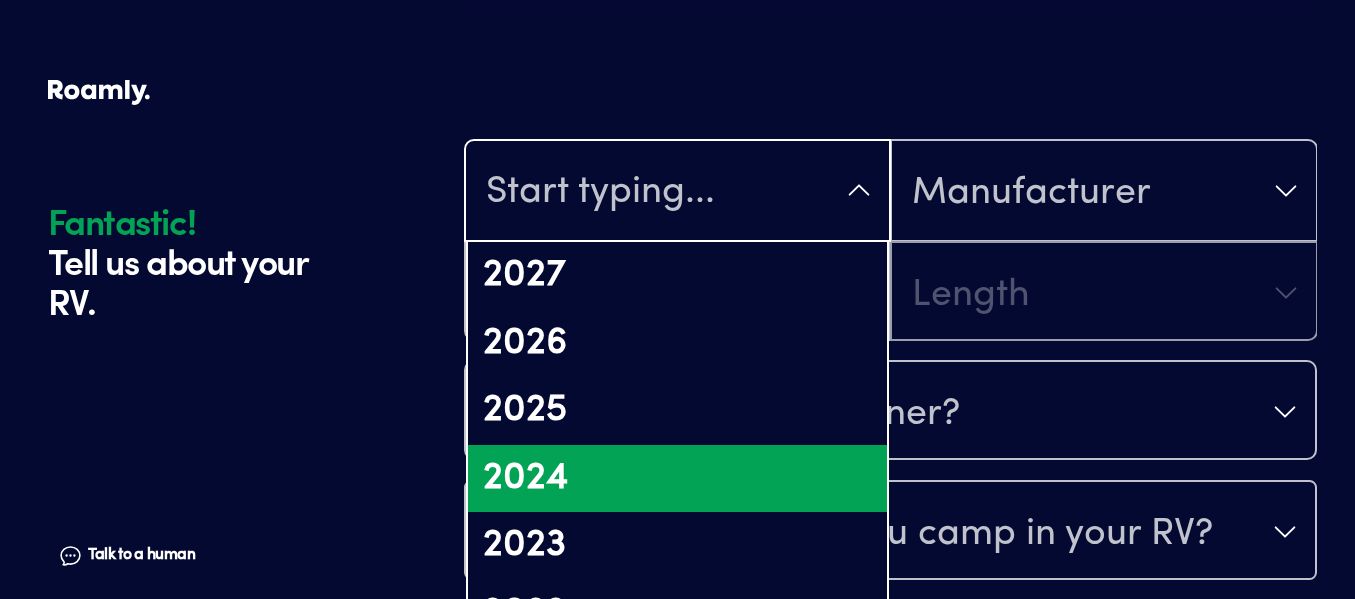 click on "2024" at bounding box center (677, 479) 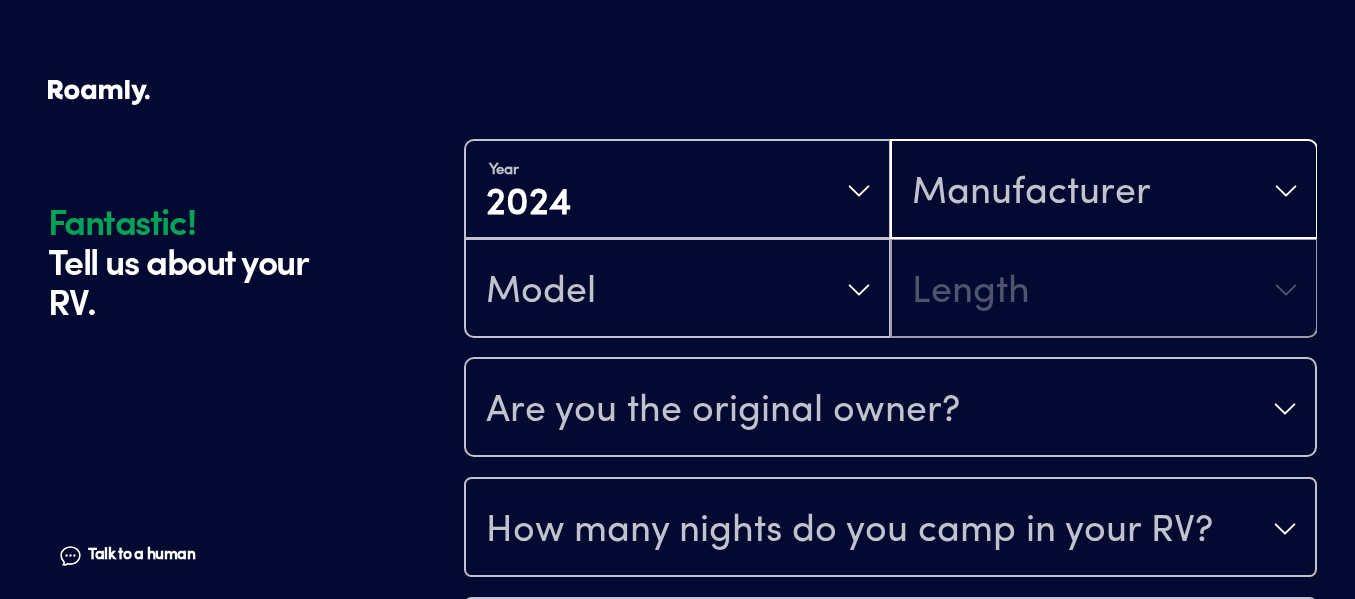 click on "Manufacturer" at bounding box center [1103, 191] 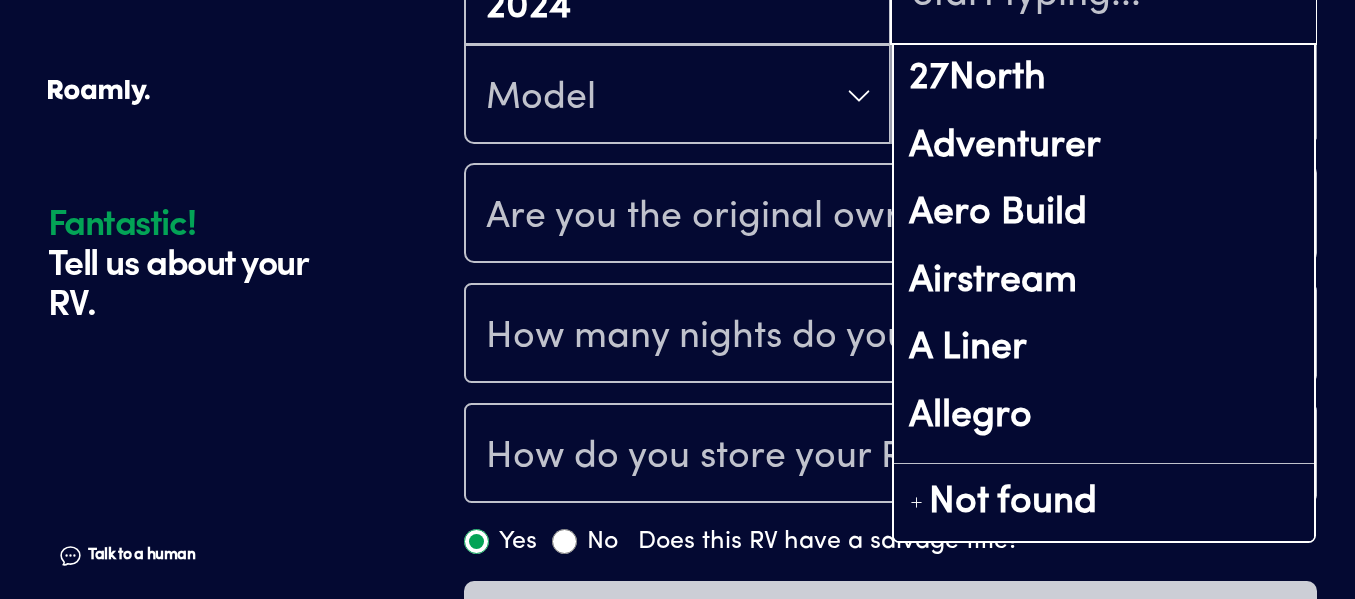 scroll, scrollTop: 591, scrollLeft: 0, axis: vertical 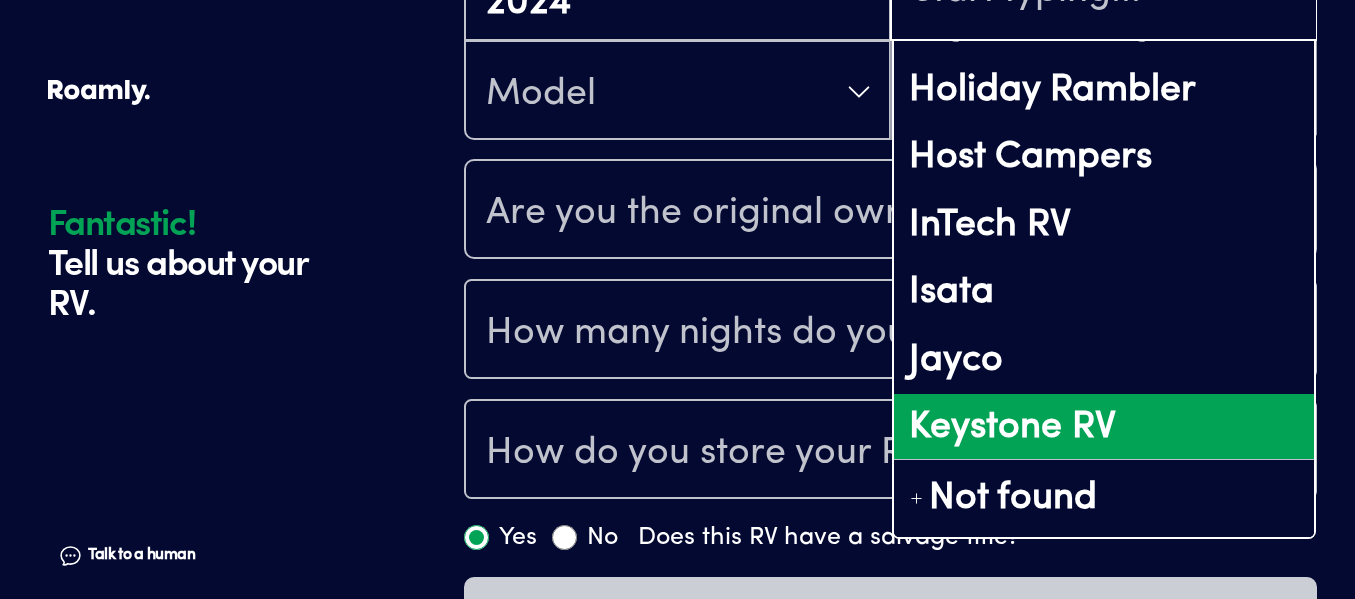 click on "Keystone RV" at bounding box center [1103, 428] 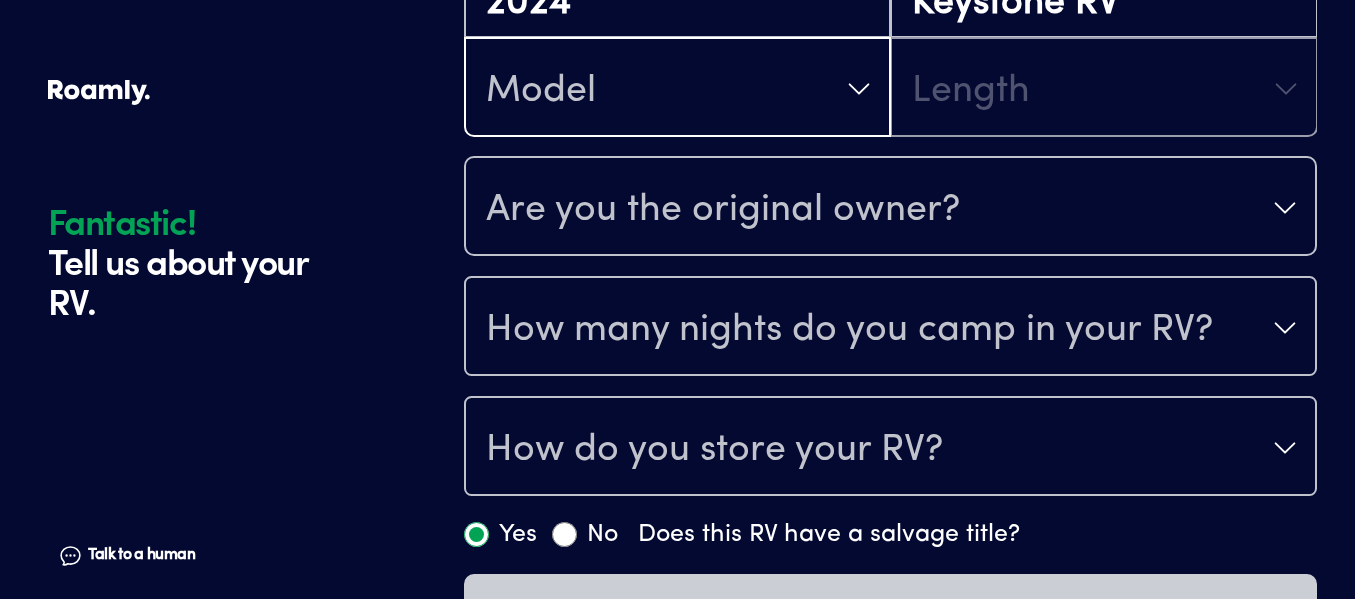 click on "Model" at bounding box center (677, 89) 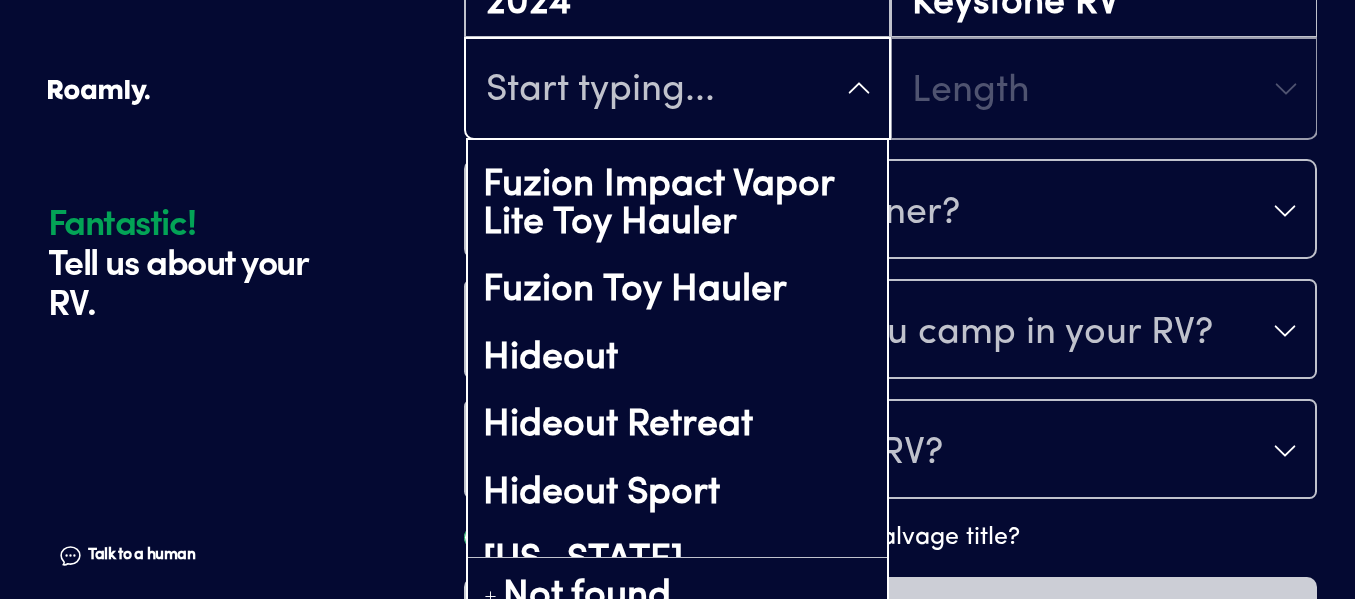 scroll, scrollTop: 509, scrollLeft: 0, axis: vertical 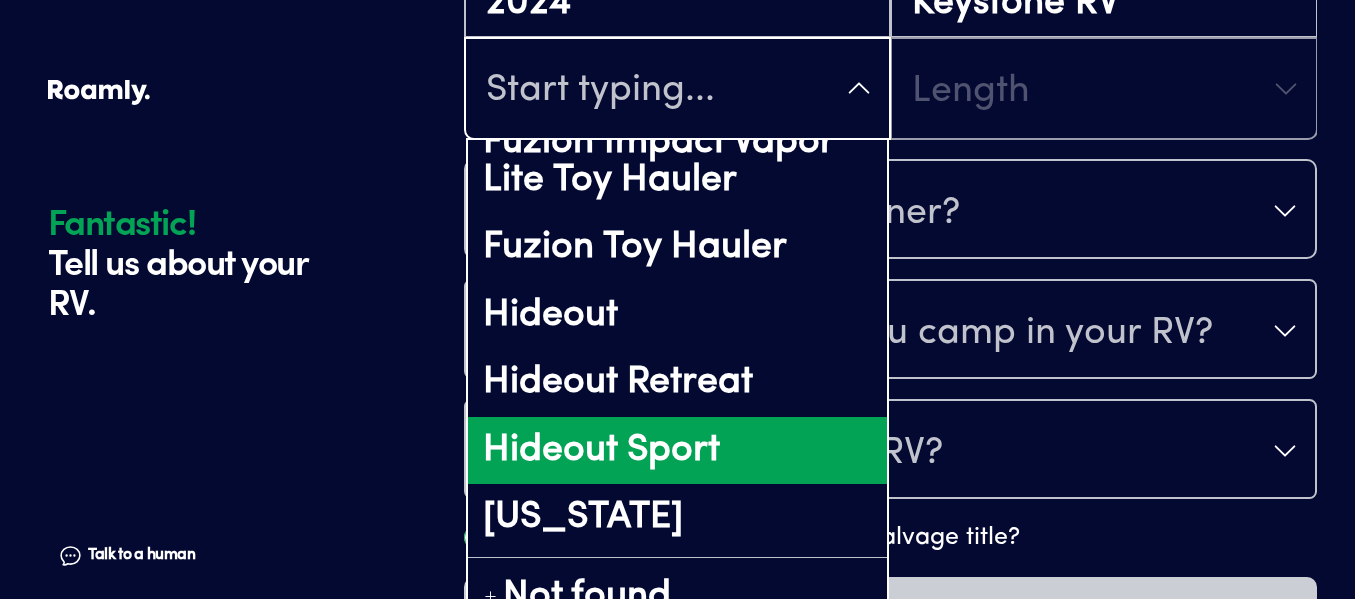 click on "Hideout Sport" at bounding box center [677, 451] 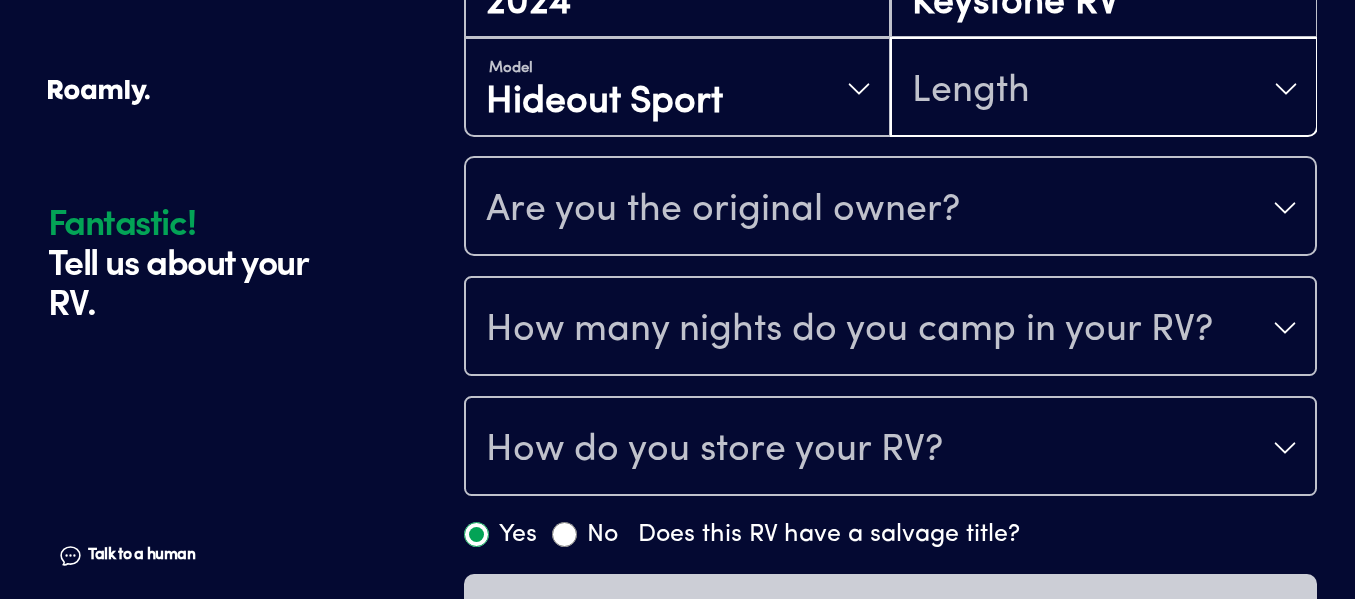click on "Length" at bounding box center (1103, 89) 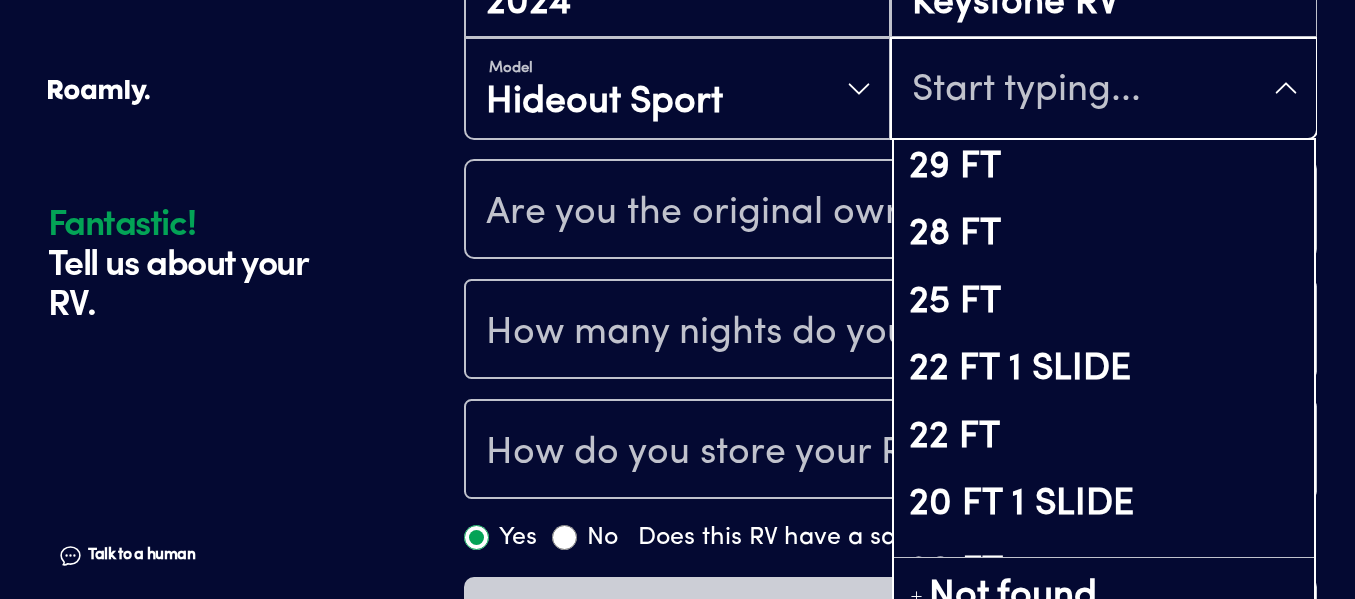 scroll, scrollTop: 86, scrollLeft: 0, axis: vertical 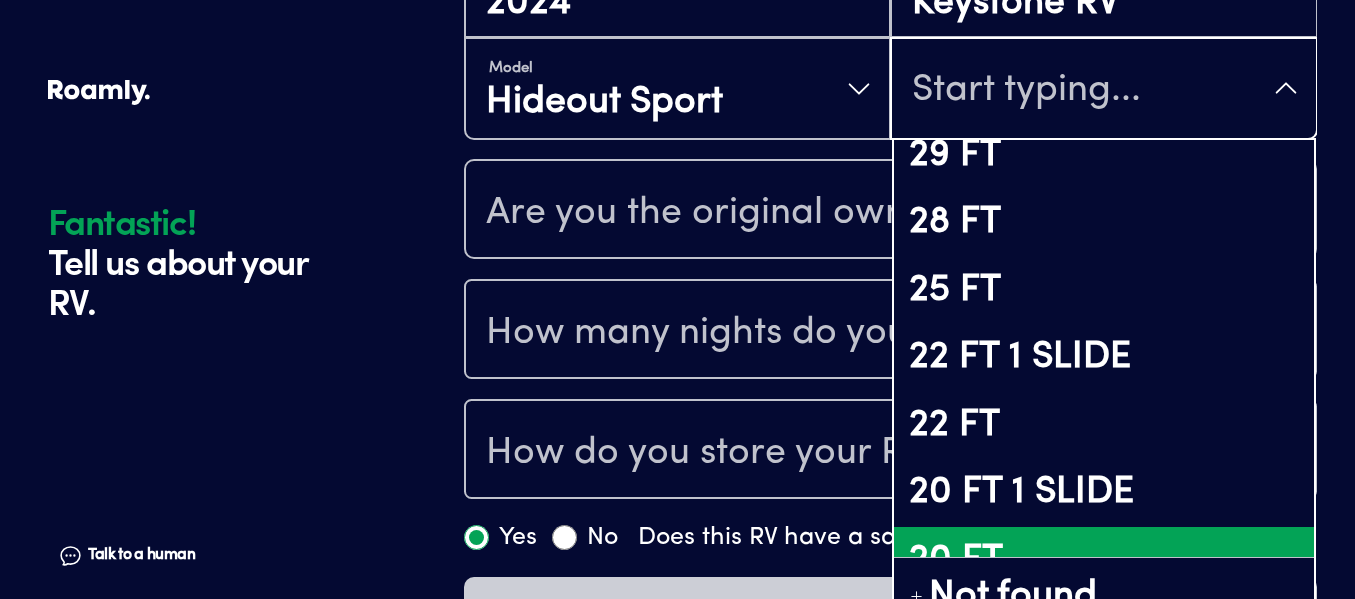 click on "20 FT" at bounding box center (1103, 561) 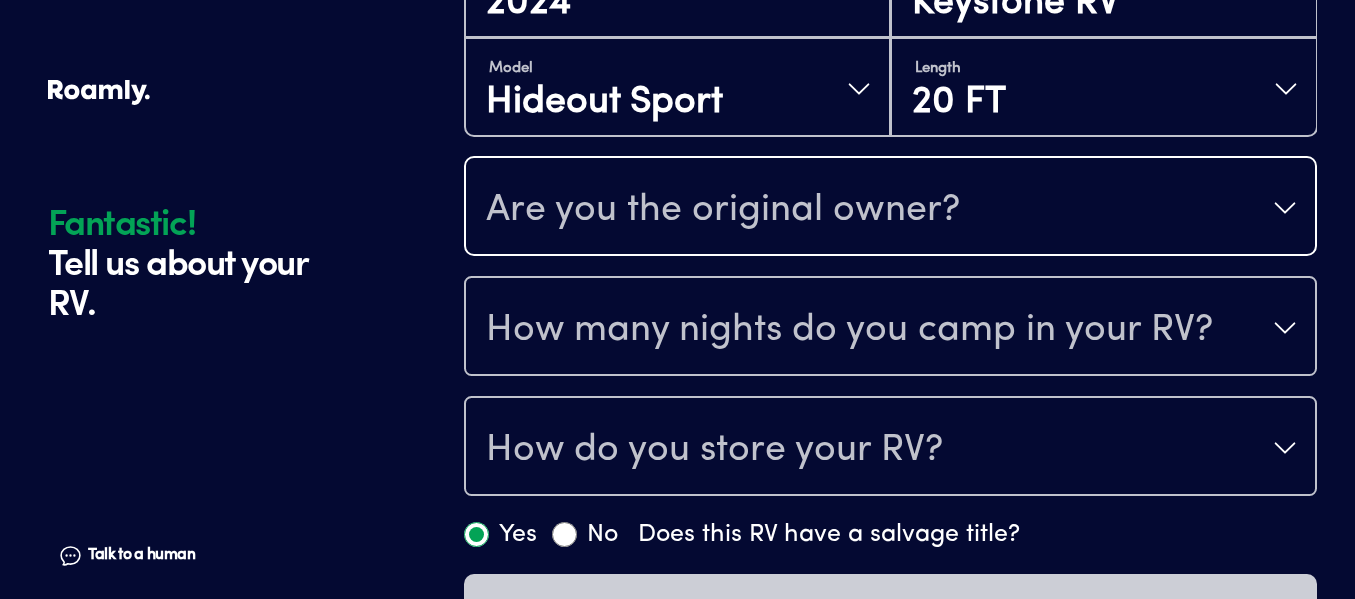 click on "Are you the original owner?" at bounding box center [890, 208] 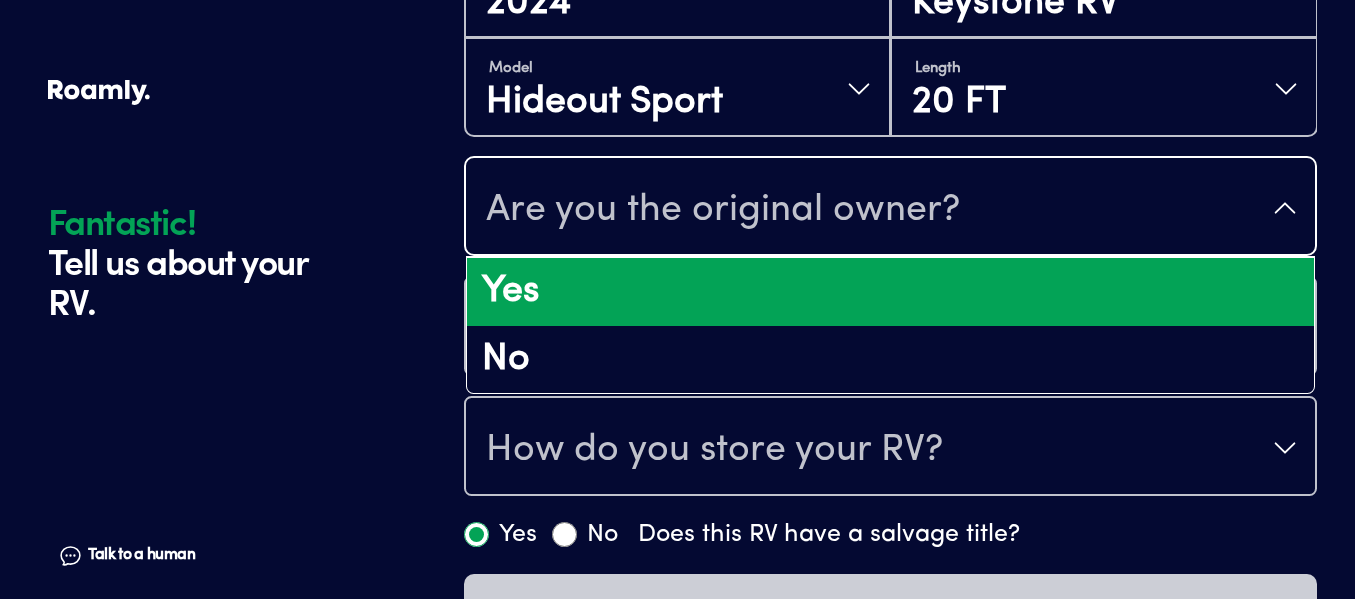 click on "Yes" at bounding box center (890, 292) 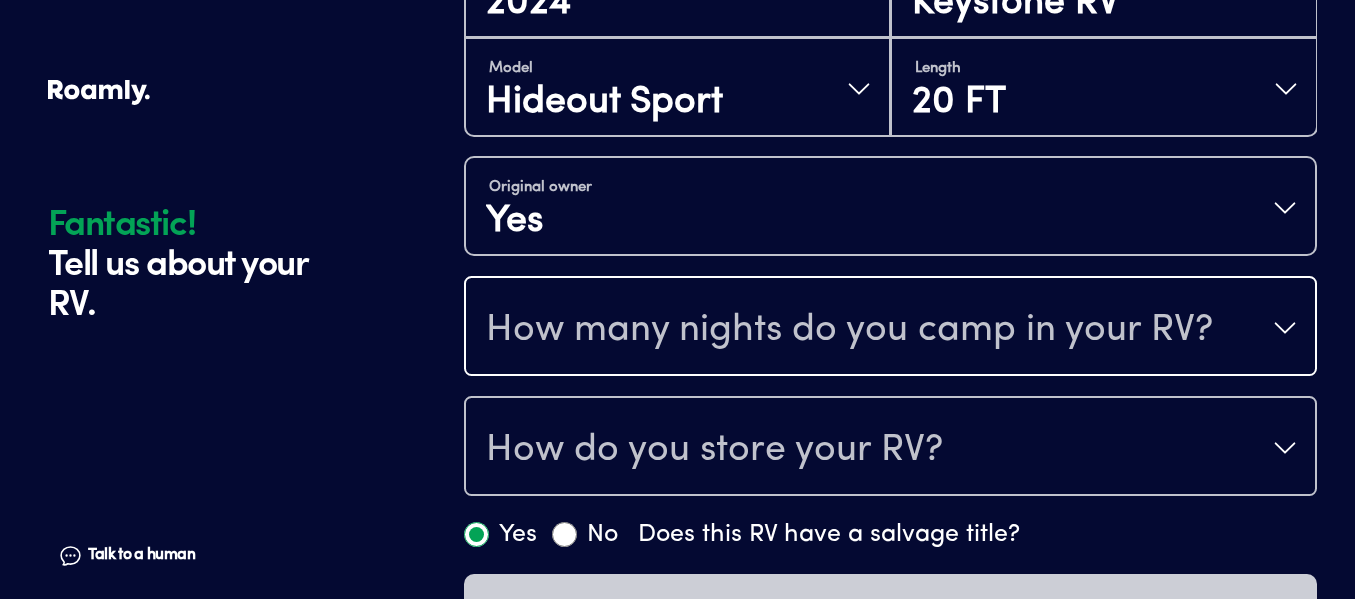 click on "How many nights do you camp in your RV?" at bounding box center [890, 328] 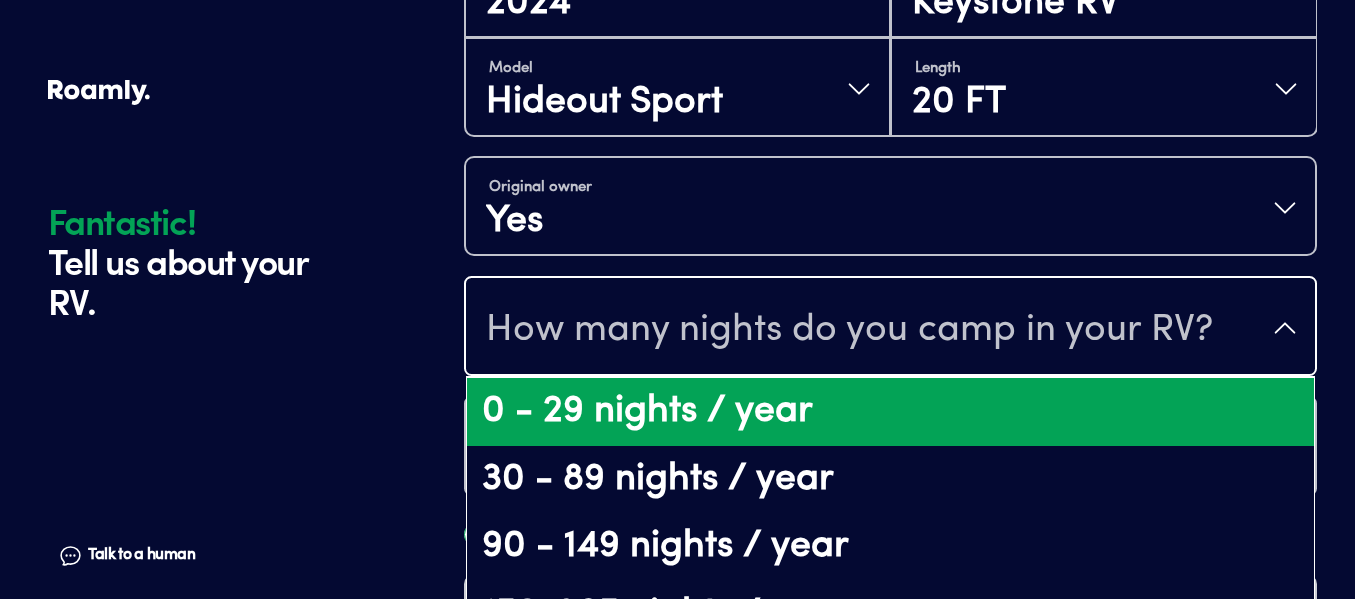 click on "0 - 29 nights / year" at bounding box center (890, 412) 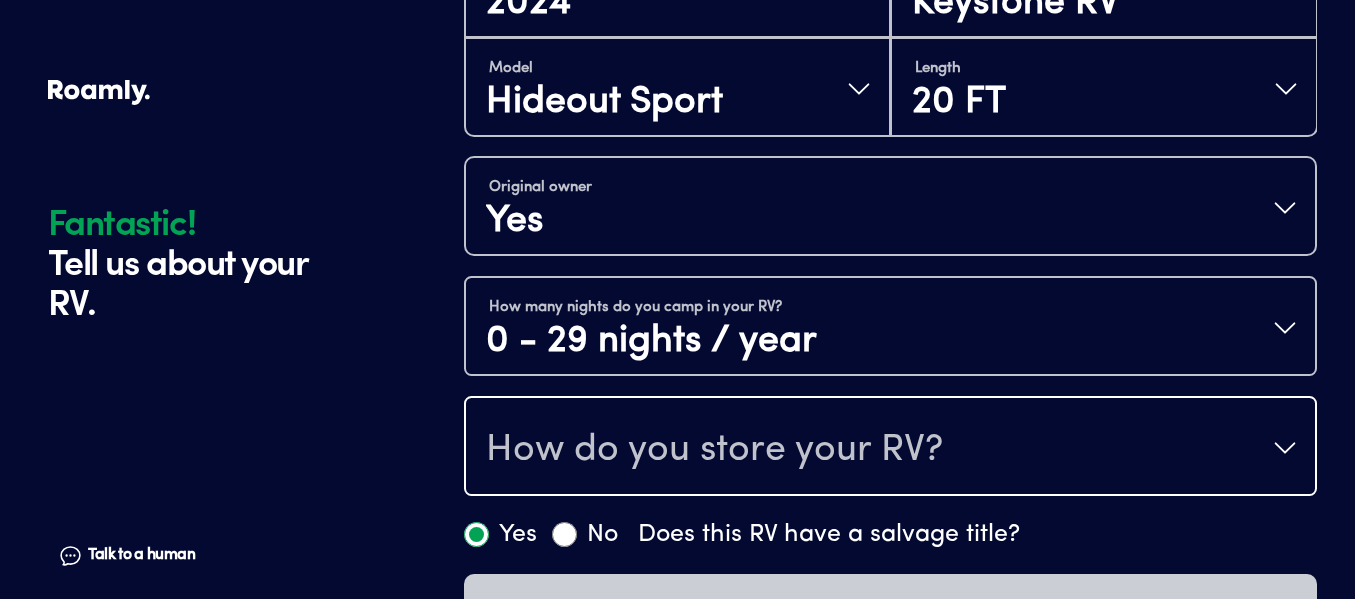 click on "How do you store your RV?" at bounding box center [890, 448] 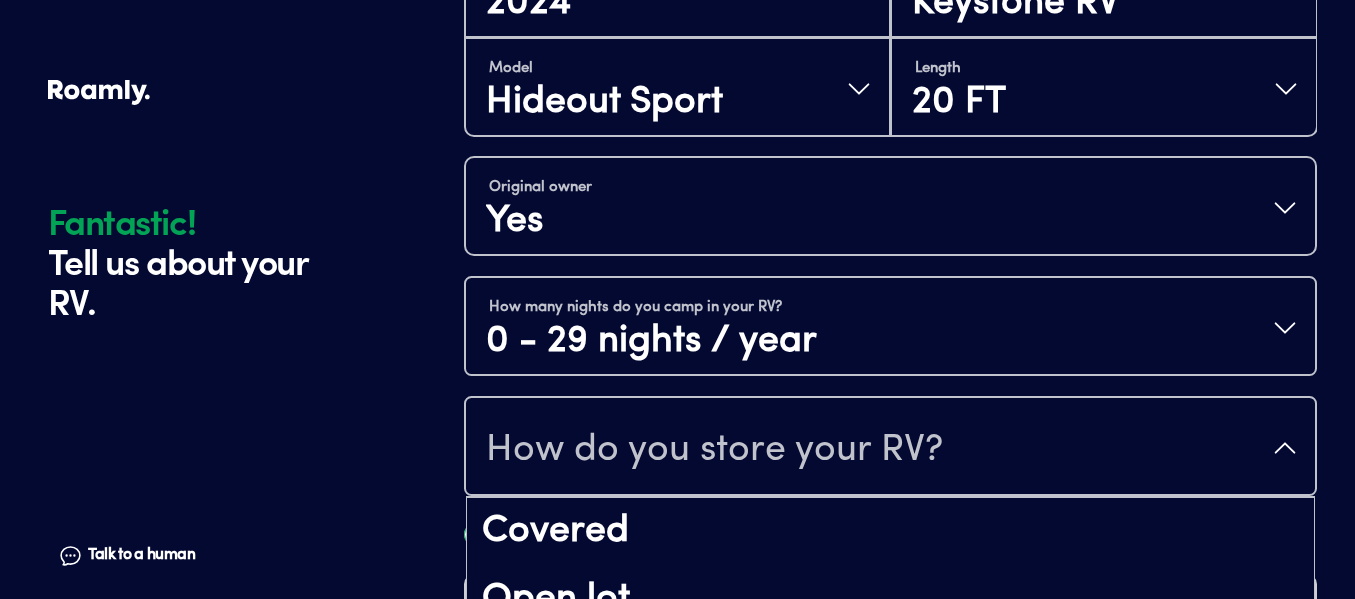 click on "Fantastic! Tell us about your RV. Talk to a human Chat" at bounding box center [251, 47] 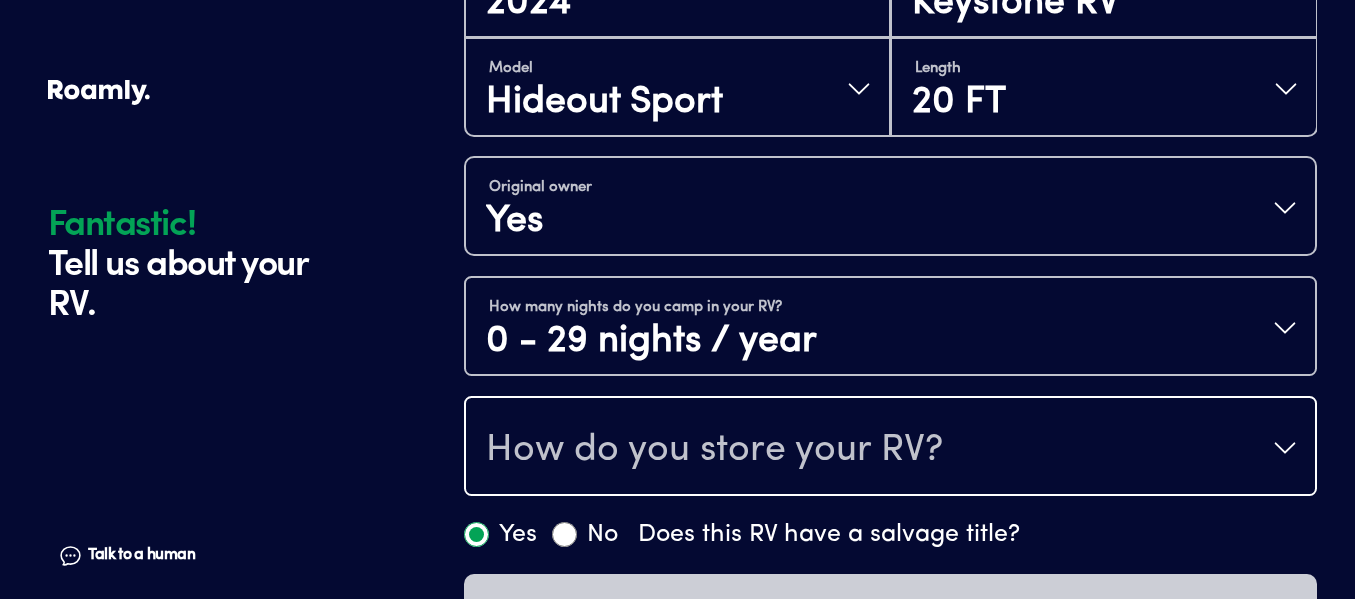 type 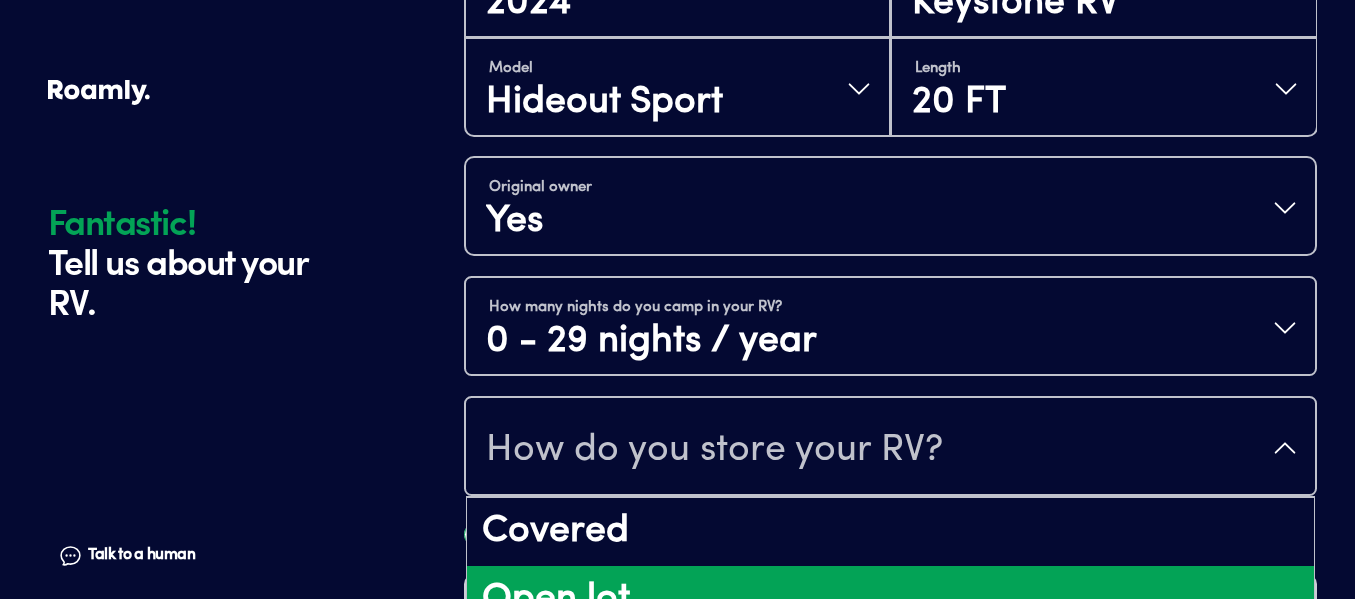 scroll, scrollTop: 625, scrollLeft: 0, axis: vertical 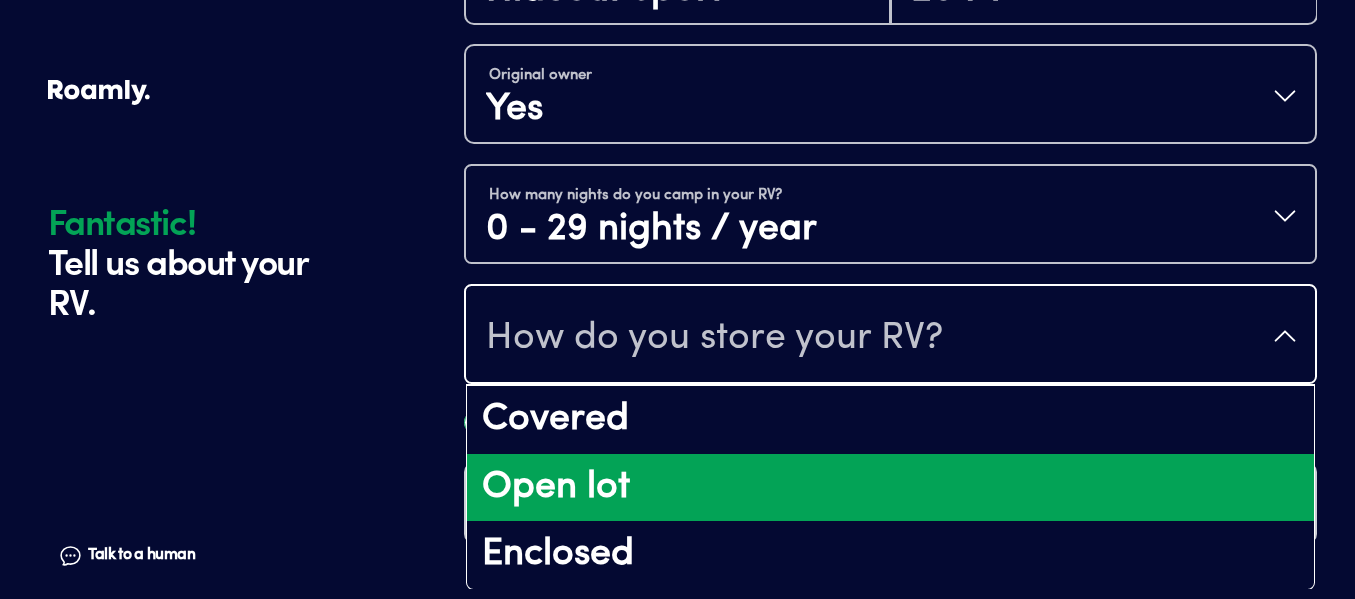 click on "Open lot" at bounding box center (890, 488) 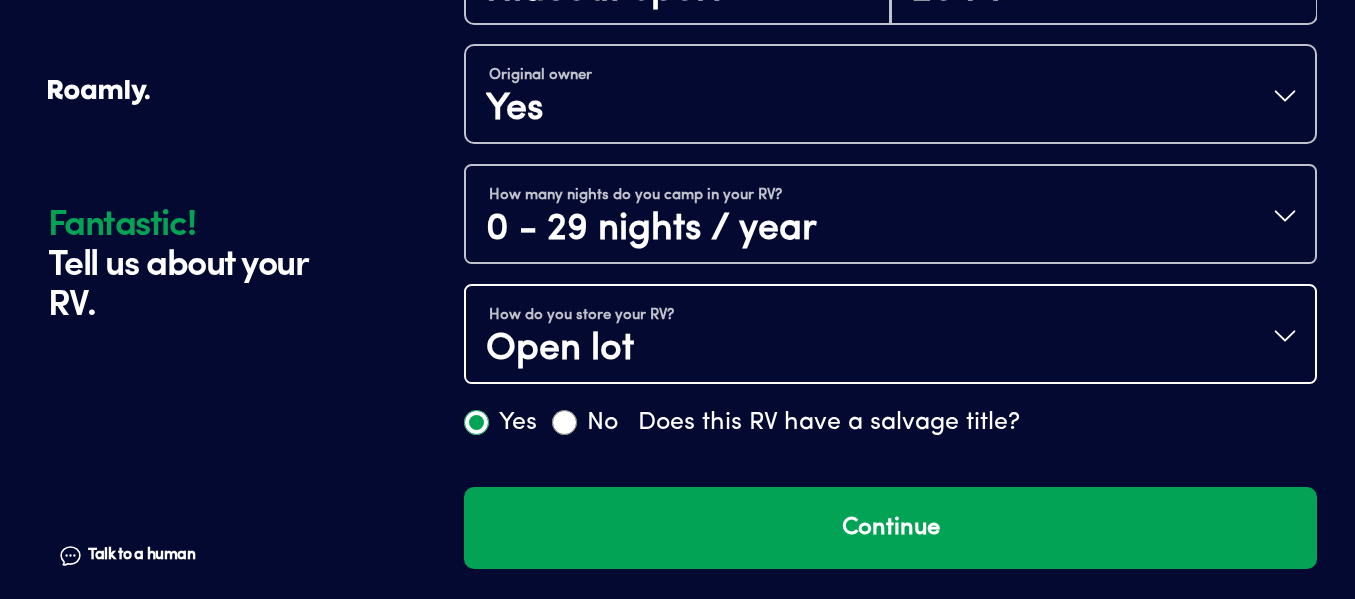 scroll, scrollTop: 0, scrollLeft: 0, axis: both 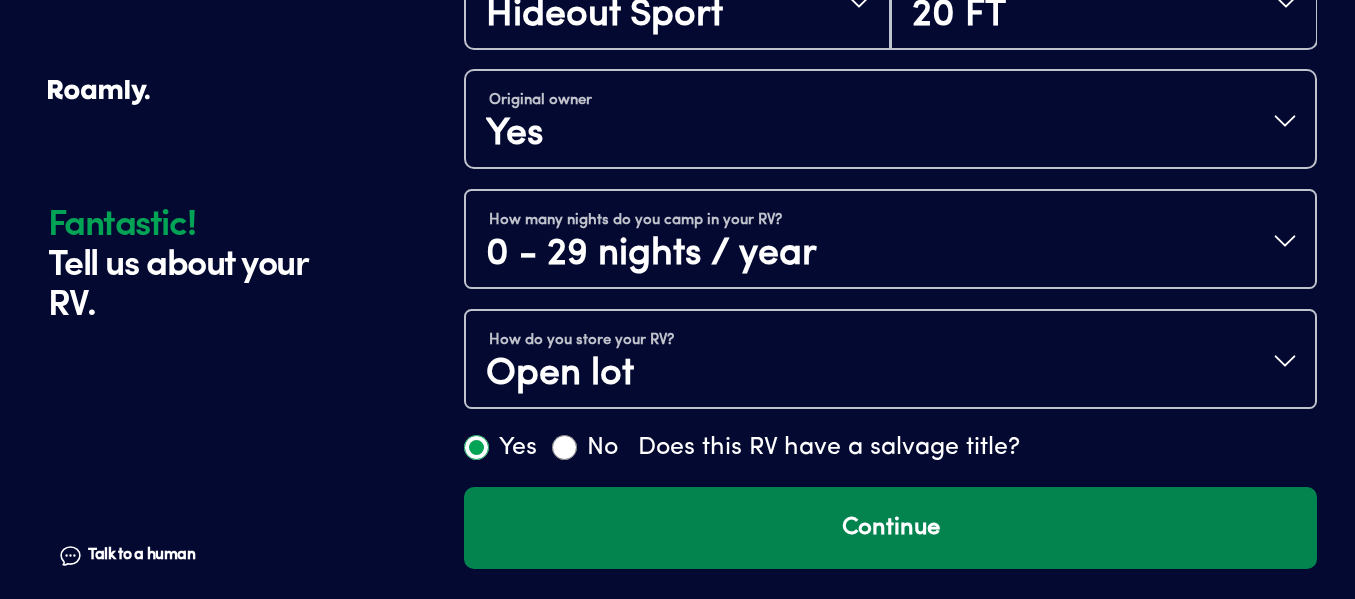 click on "Continue" at bounding box center [890, 528] 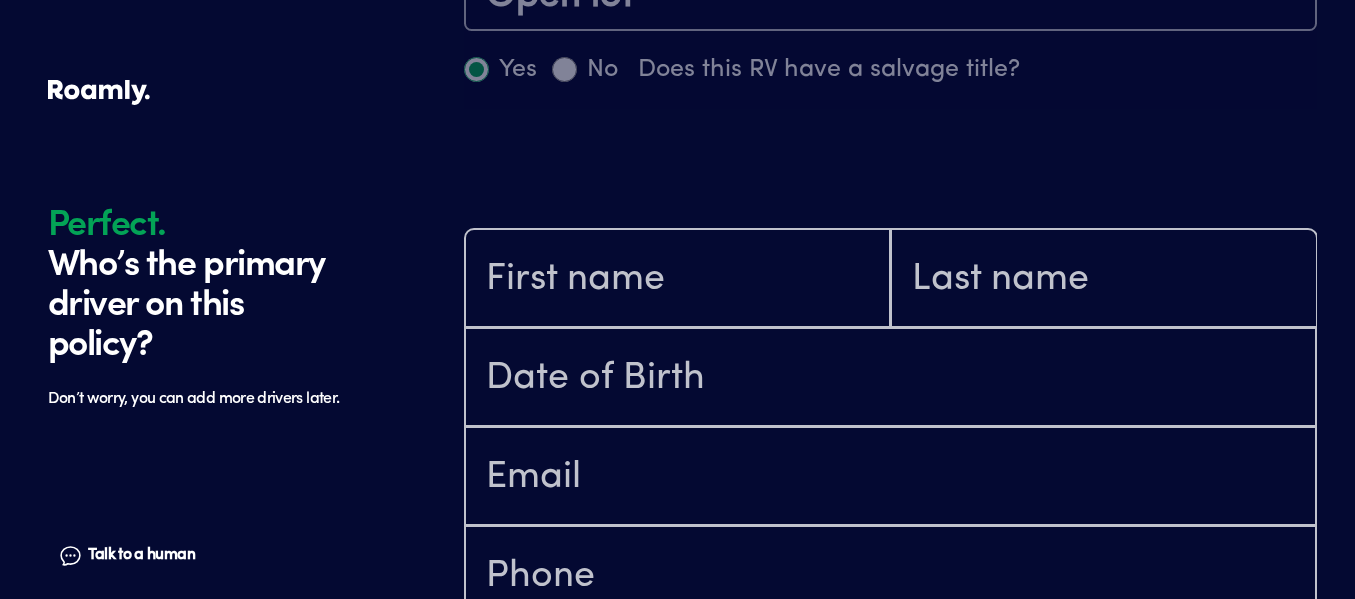 scroll, scrollTop: 1185, scrollLeft: 0, axis: vertical 